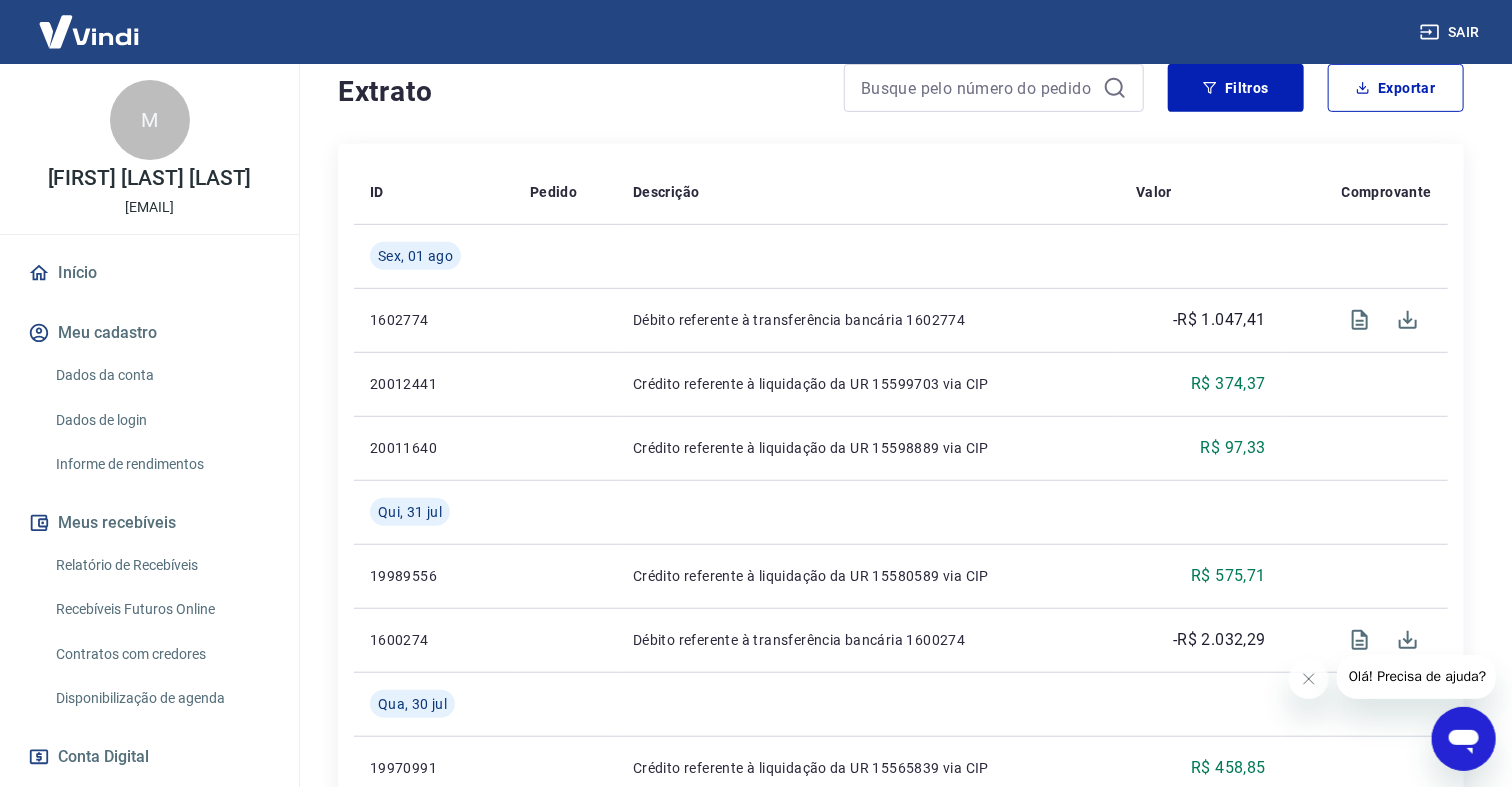 scroll, scrollTop: 0, scrollLeft: 0, axis: both 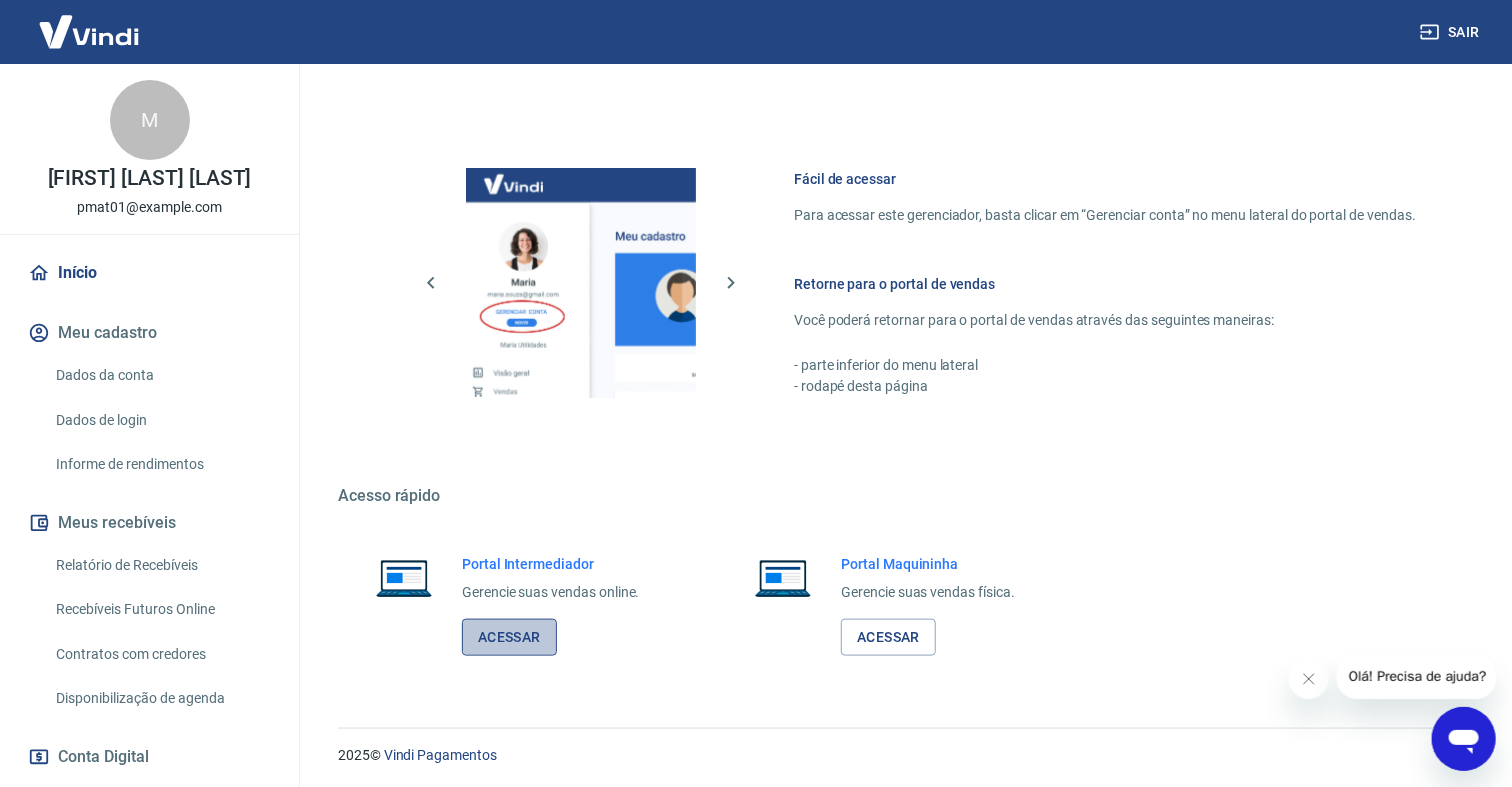click on "Acessar" at bounding box center [509, 637] 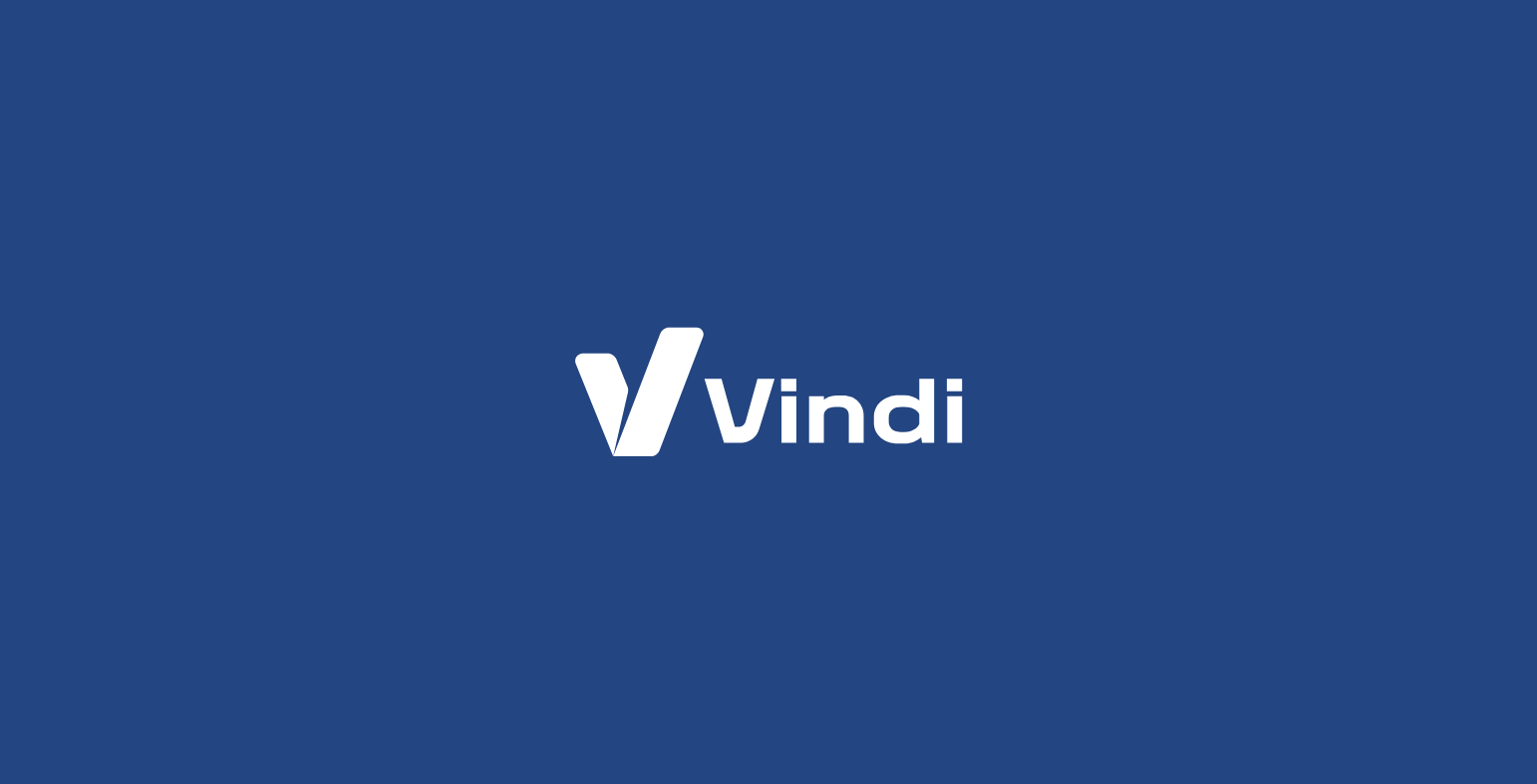 scroll, scrollTop: 0, scrollLeft: 0, axis: both 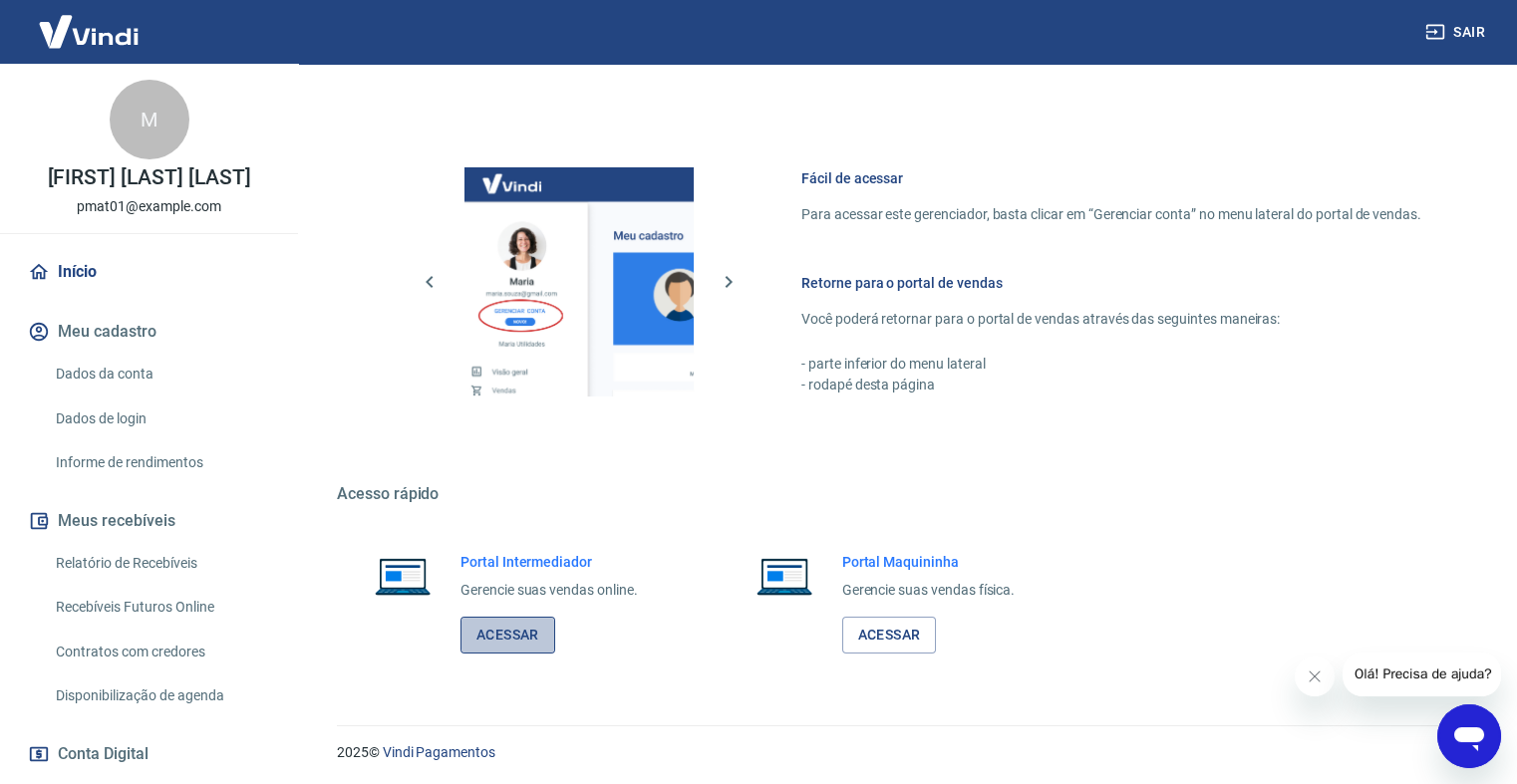 click on "Acessar" at bounding box center [507, 635] 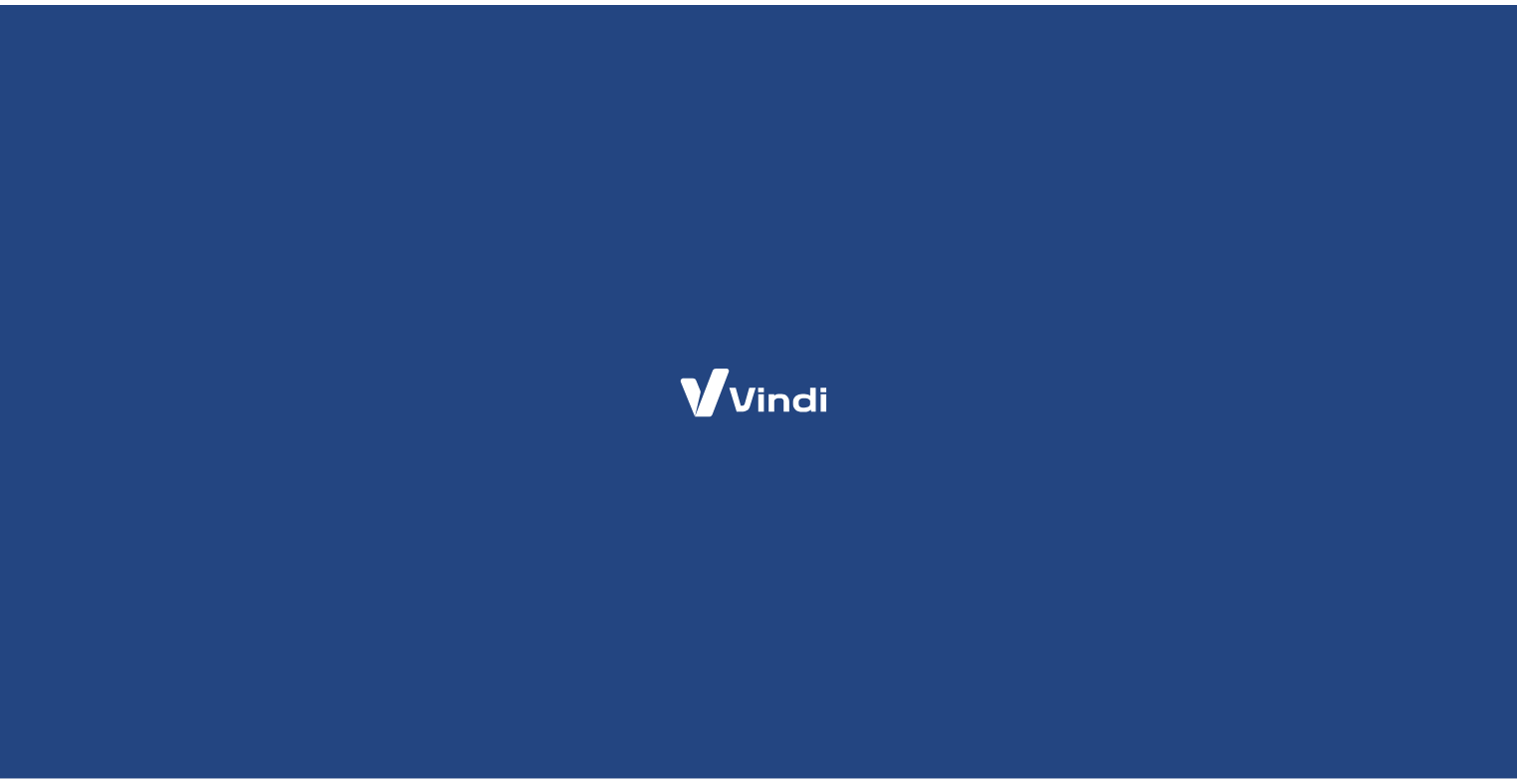 scroll, scrollTop: 0, scrollLeft: 0, axis: both 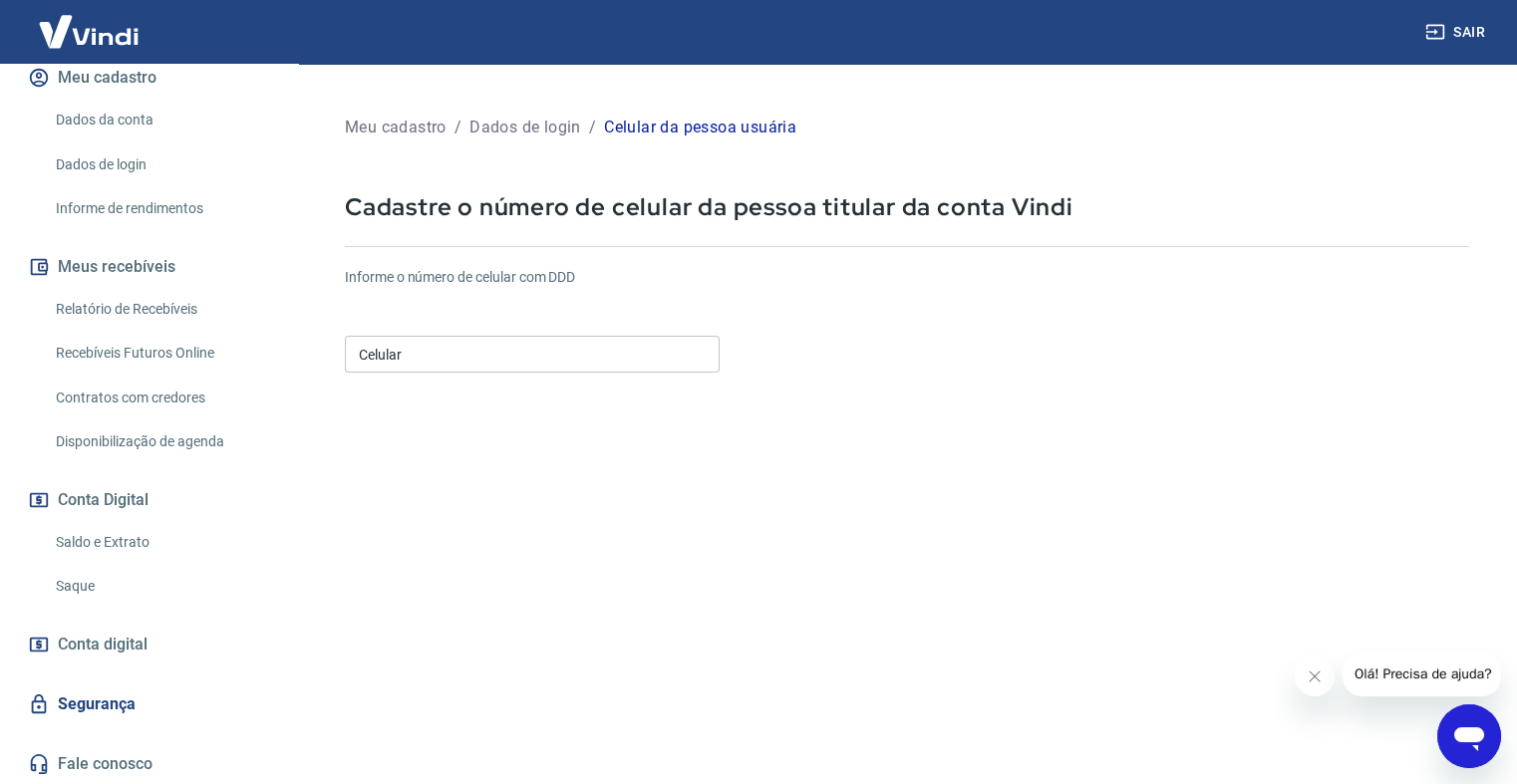 click on "Relatório de Recebíveis" at bounding box center [160, 309] 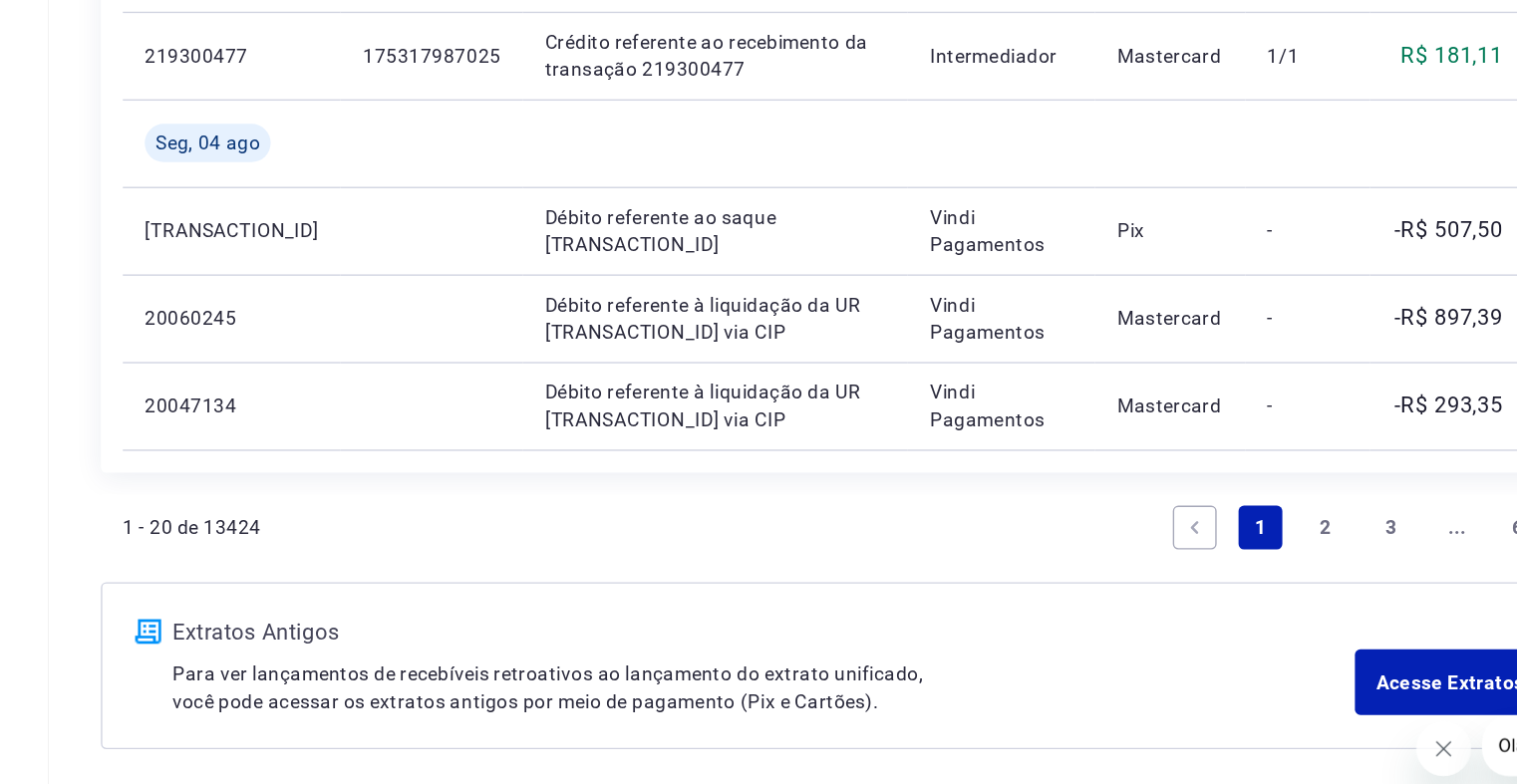 scroll, scrollTop: 1449, scrollLeft: 0, axis: vertical 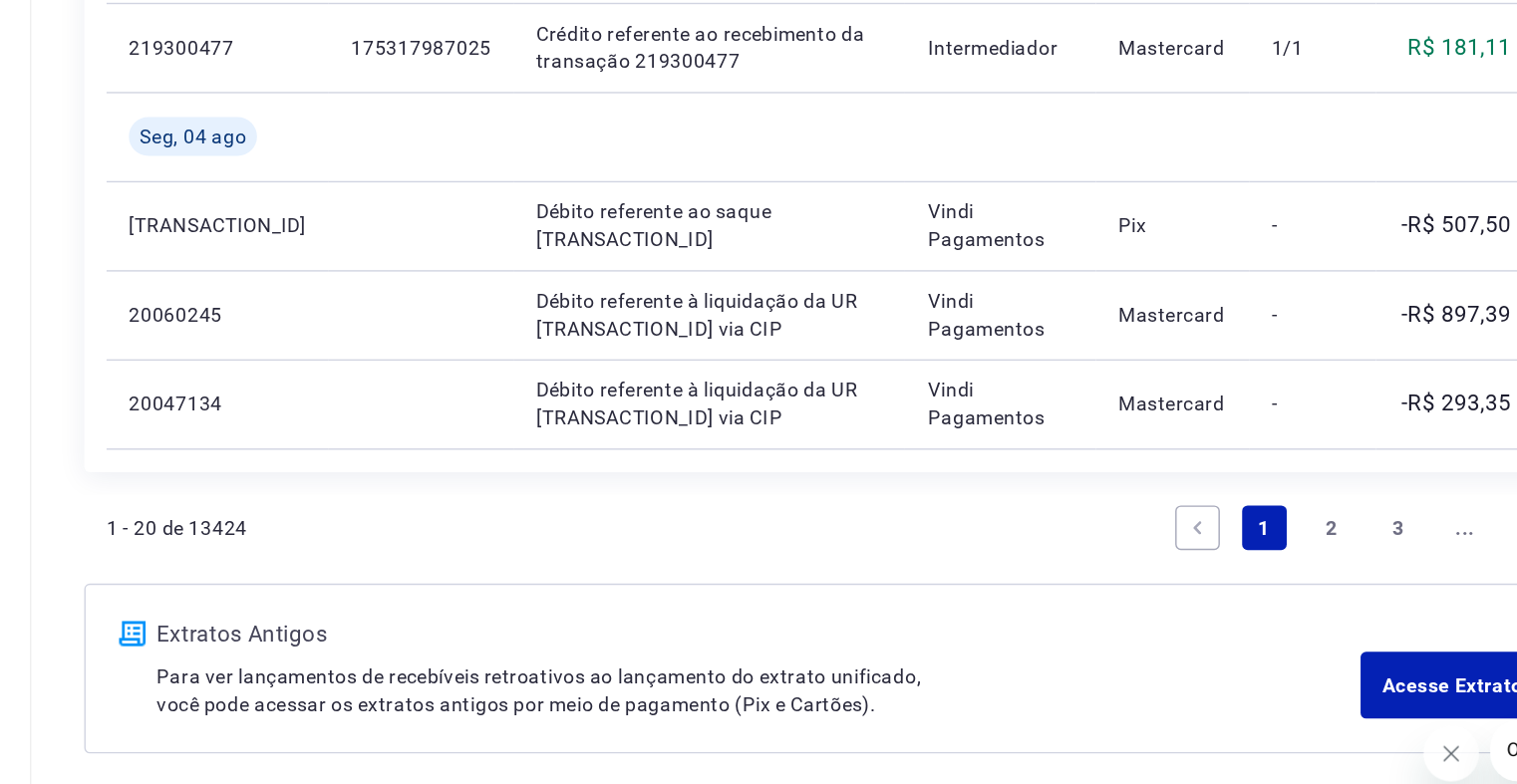 click on "2" at bounding box center (1229, 515) 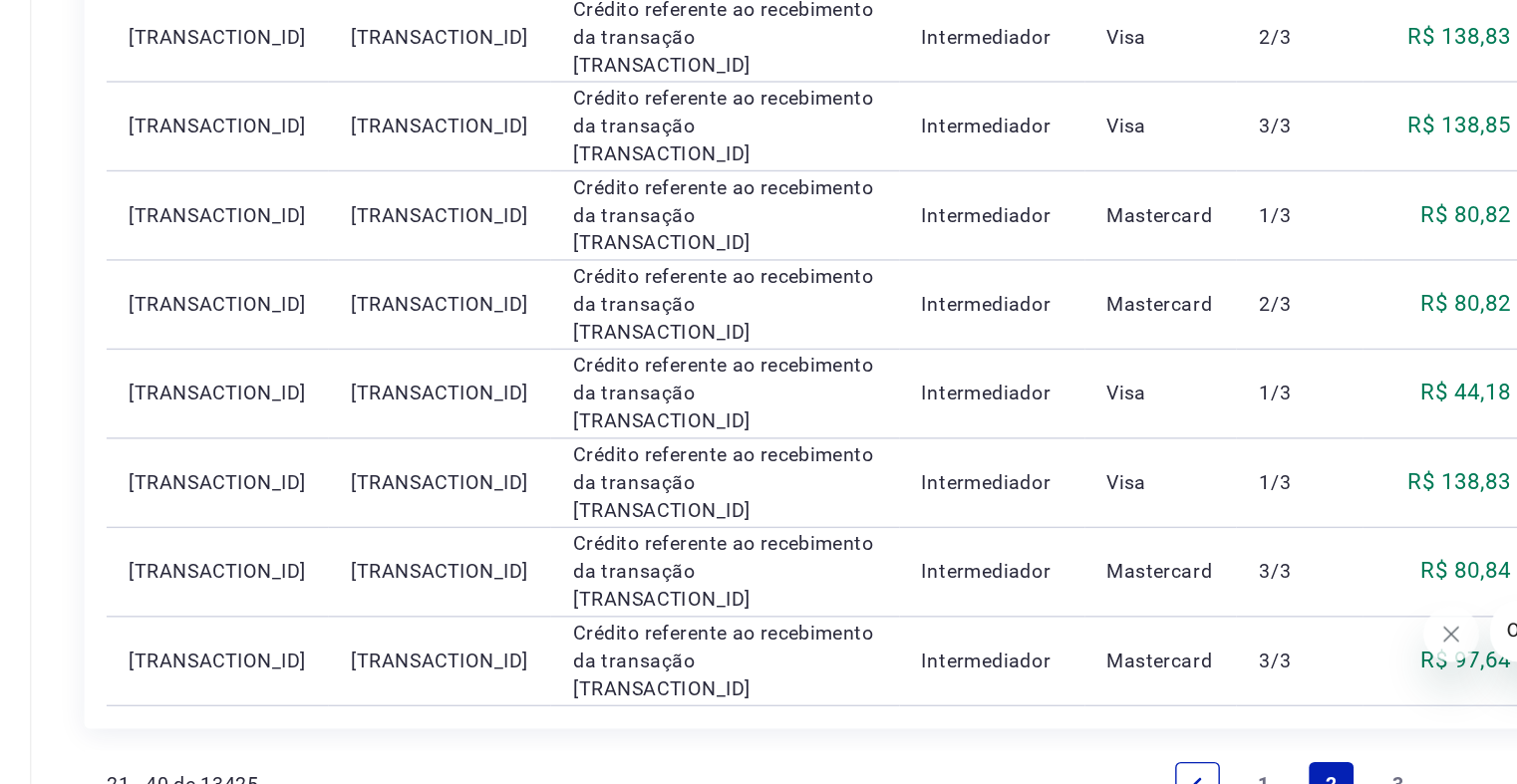 scroll, scrollTop: 1480, scrollLeft: 0, axis: vertical 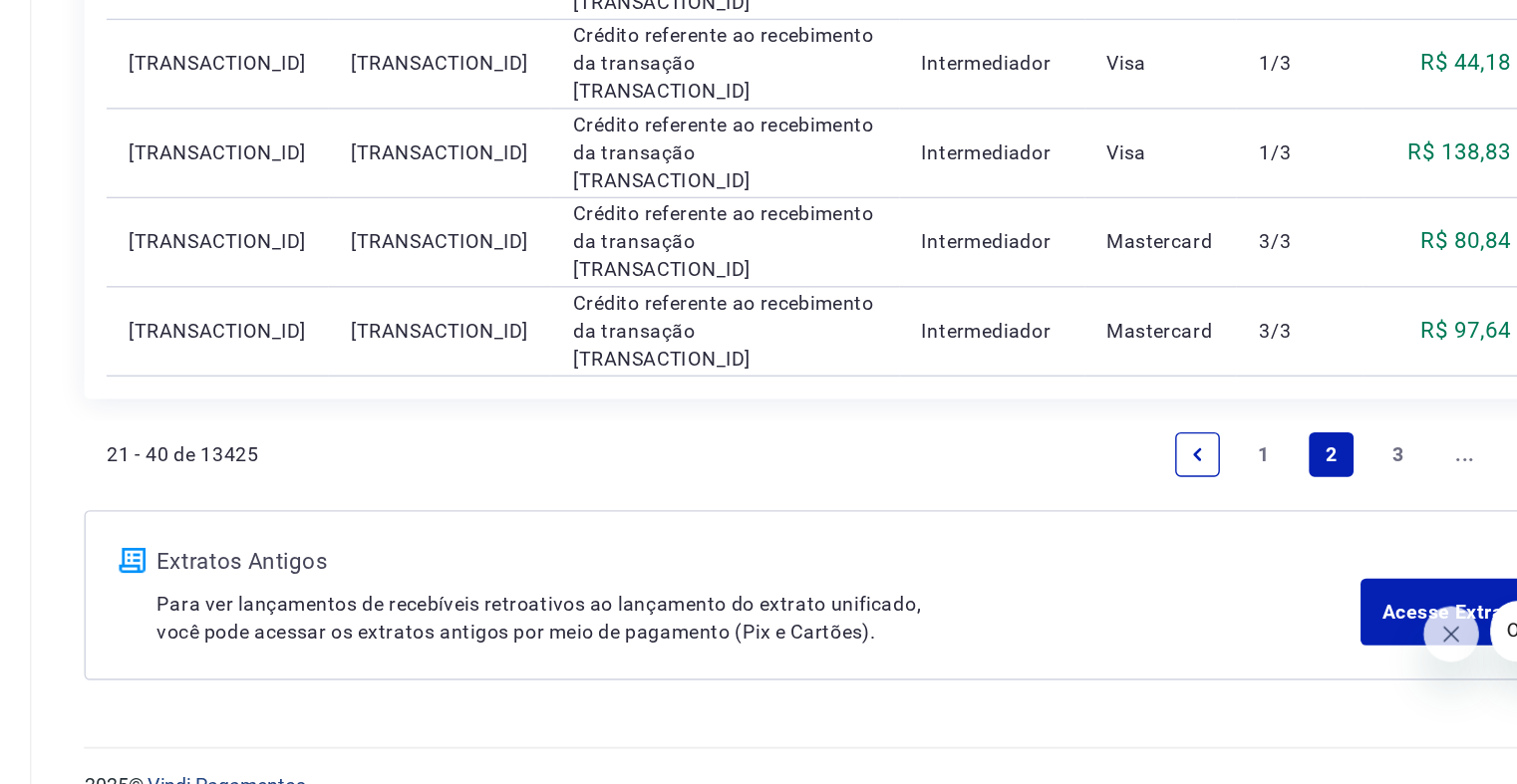 click on "1" at bounding box center [1181, 548] 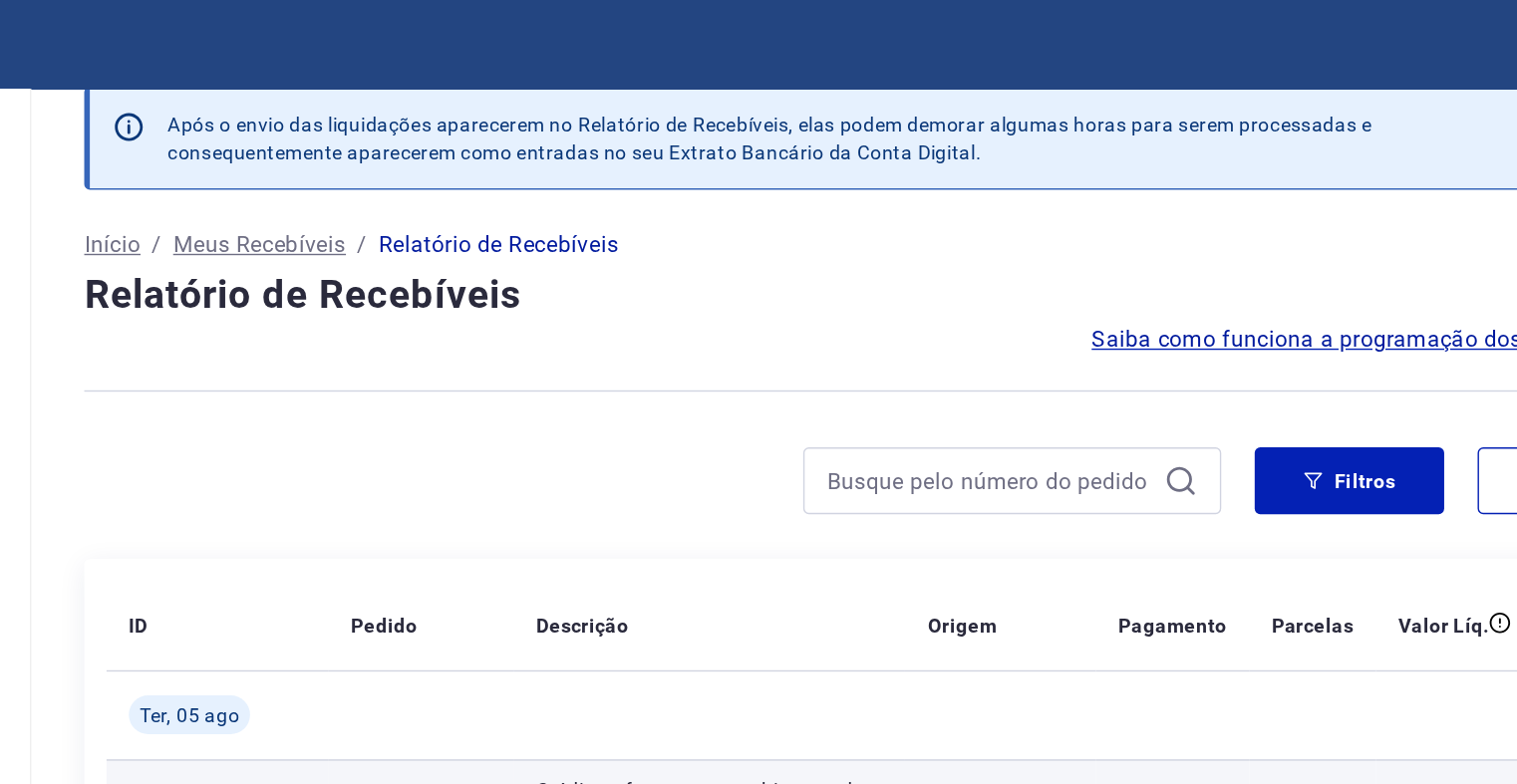 scroll, scrollTop: 0, scrollLeft: 0, axis: both 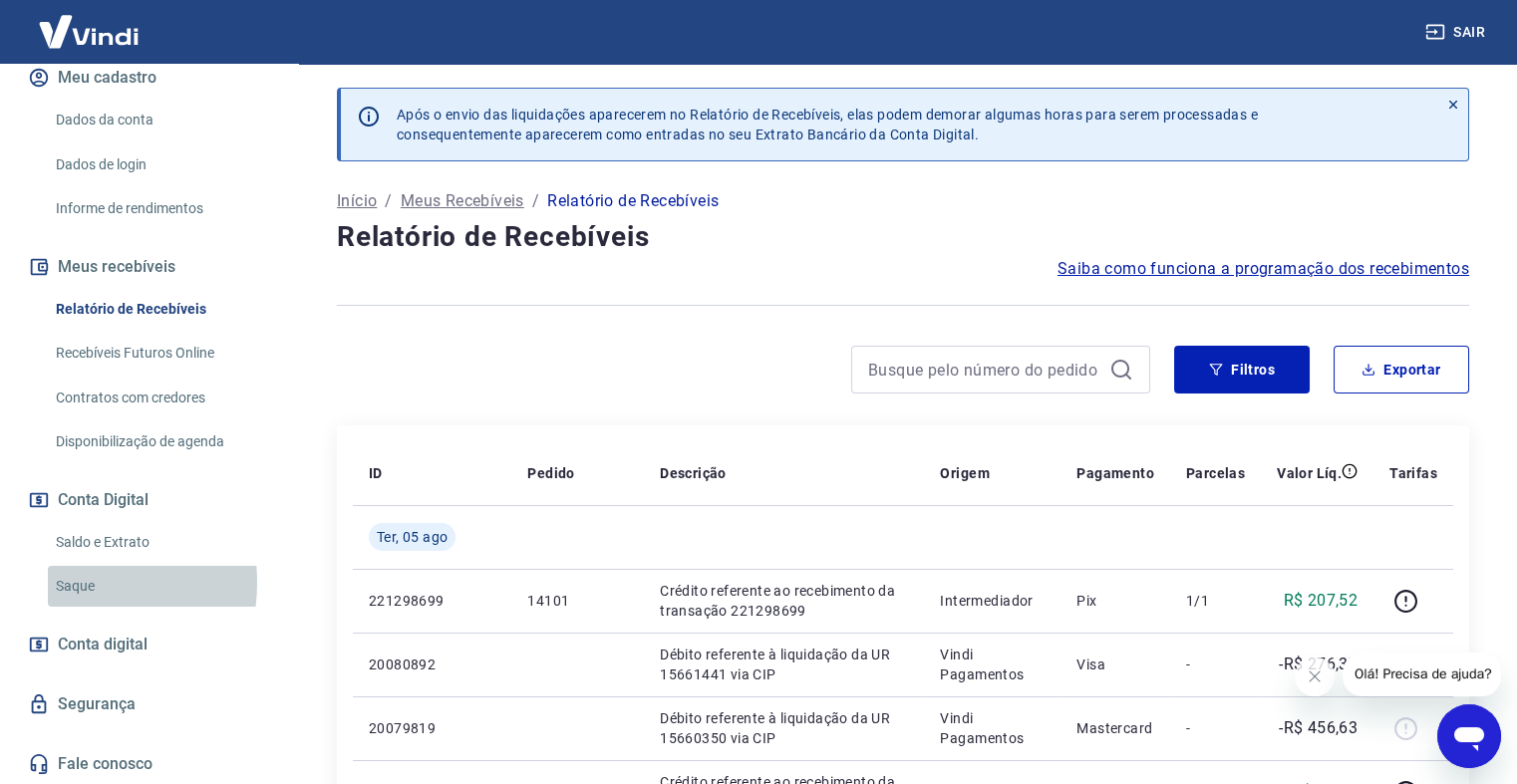click on "Saque" at bounding box center (160, 586) 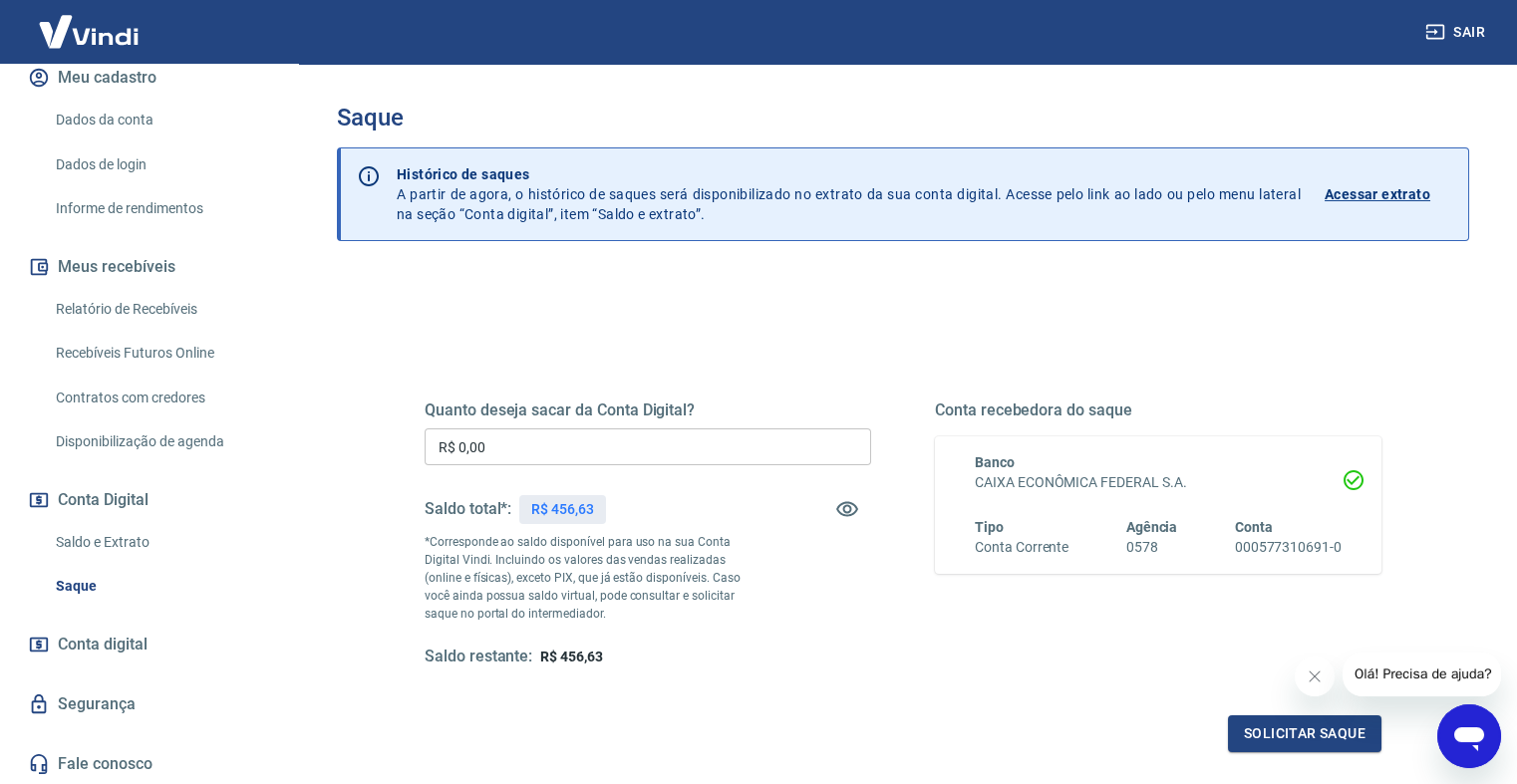 click on "Acessar extrato" at bounding box center [1388, 194] 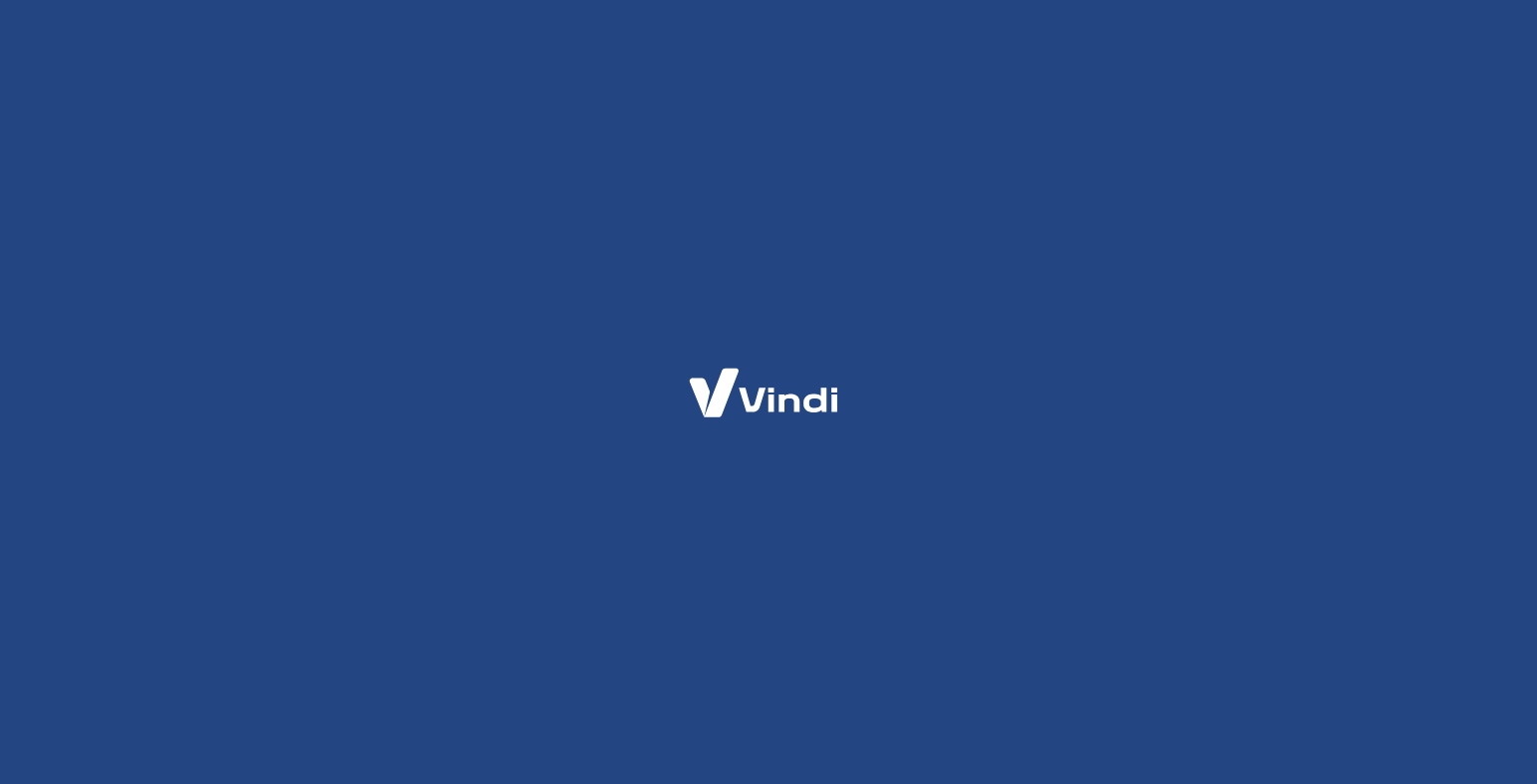 scroll, scrollTop: 0, scrollLeft: 0, axis: both 